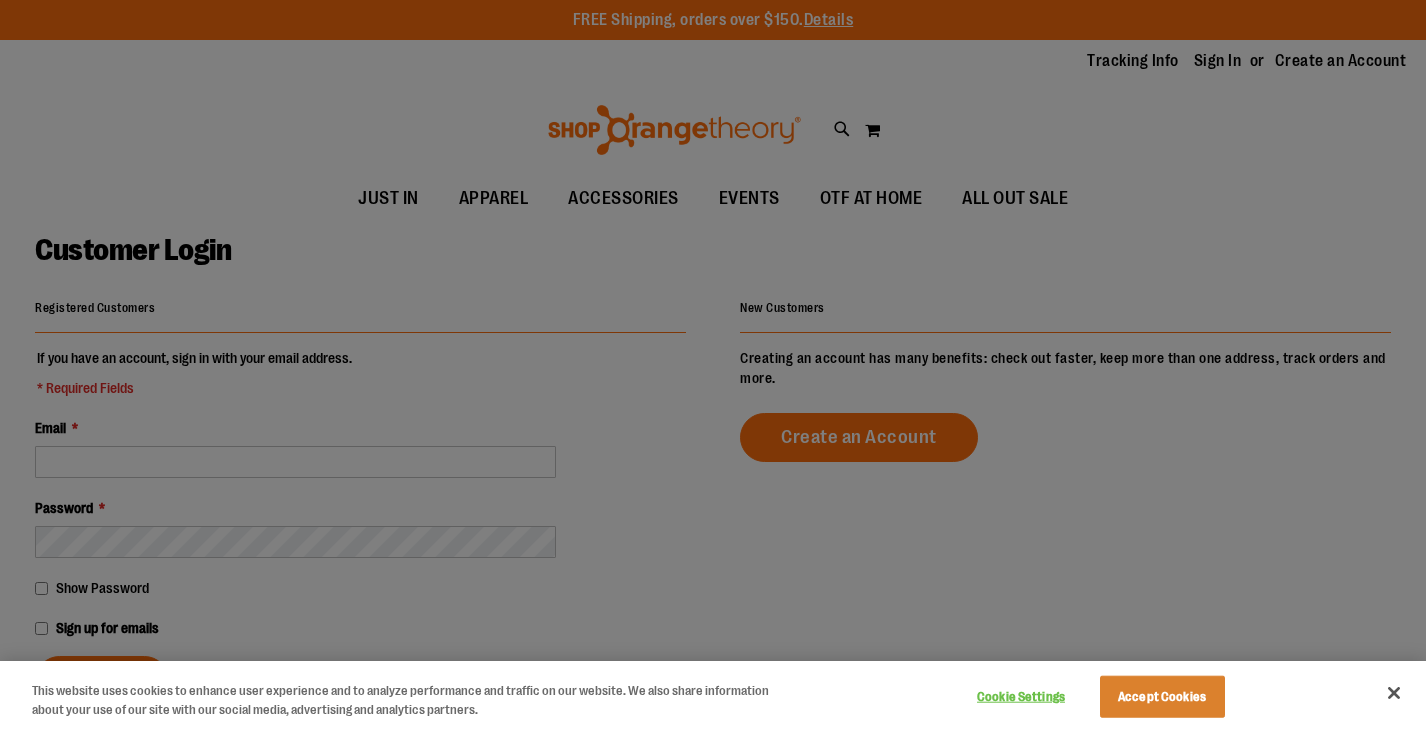 scroll, scrollTop: 0, scrollLeft: 0, axis: both 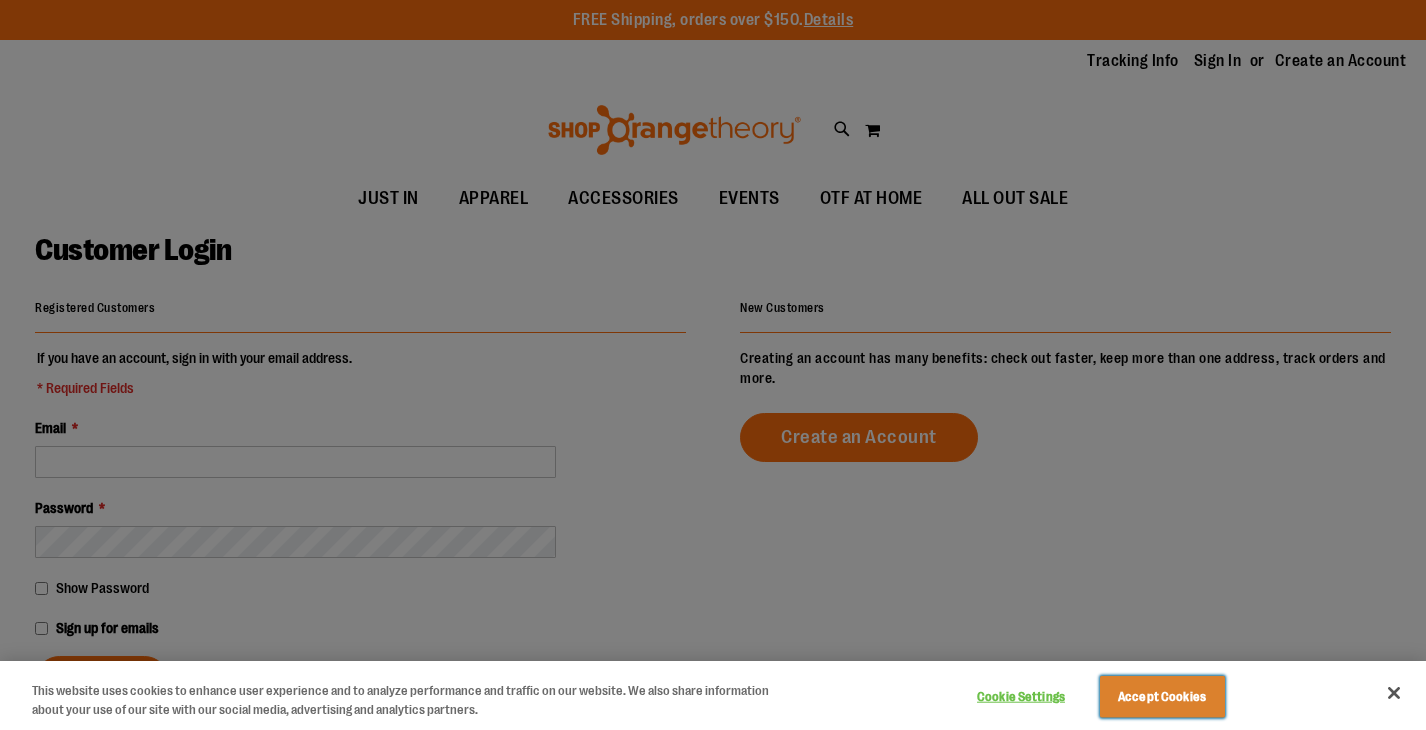 click on "Accept Cookies" at bounding box center (1162, 697) 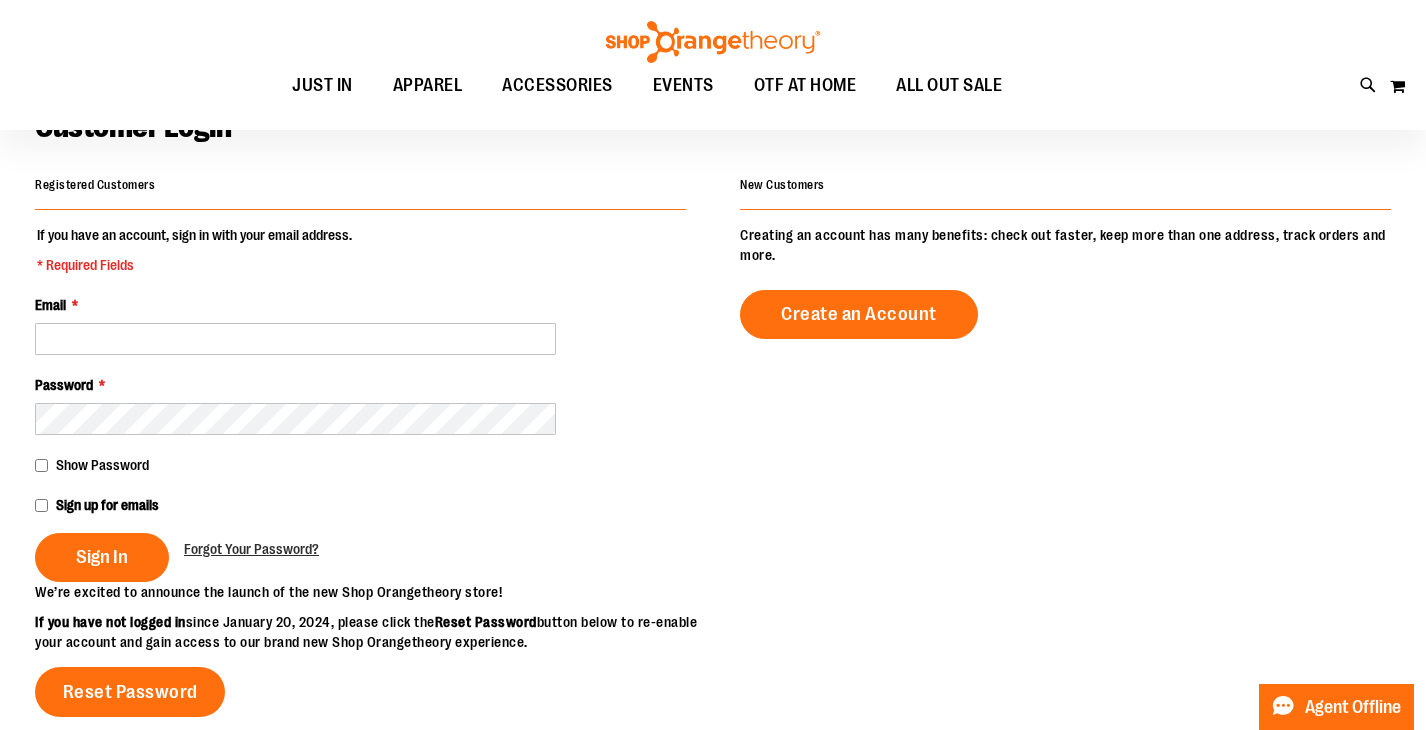scroll, scrollTop: 121, scrollLeft: 0, axis: vertical 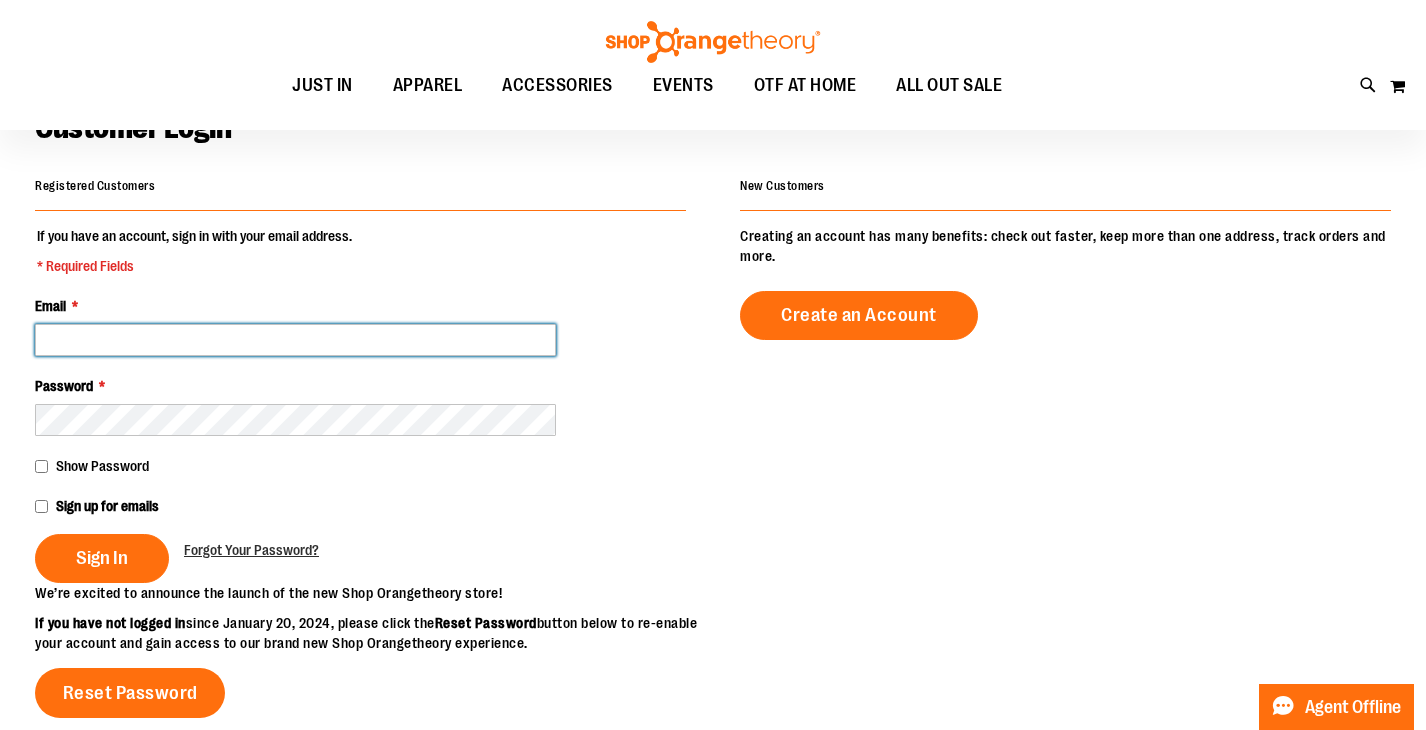 click on "Email *" at bounding box center [295, 340] 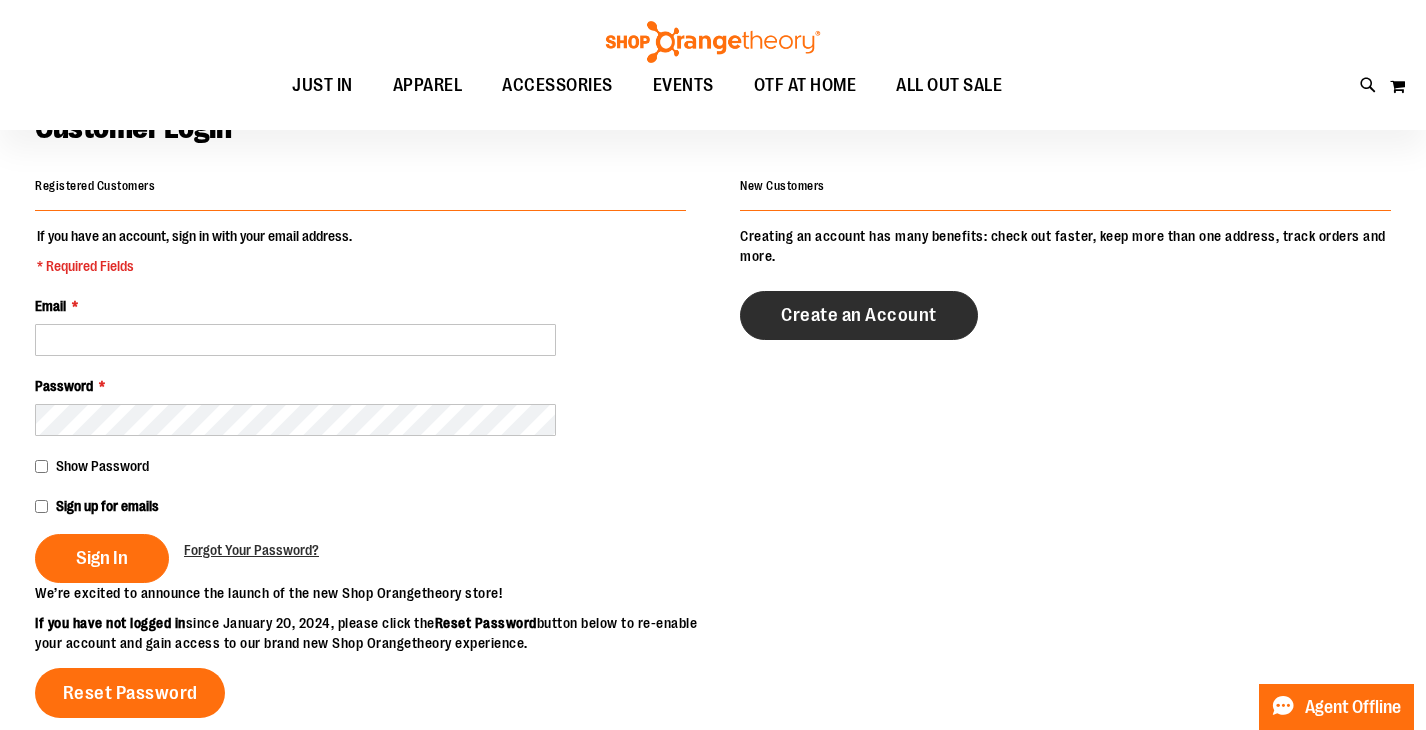 click on "Create an Account" at bounding box center [859, 315] 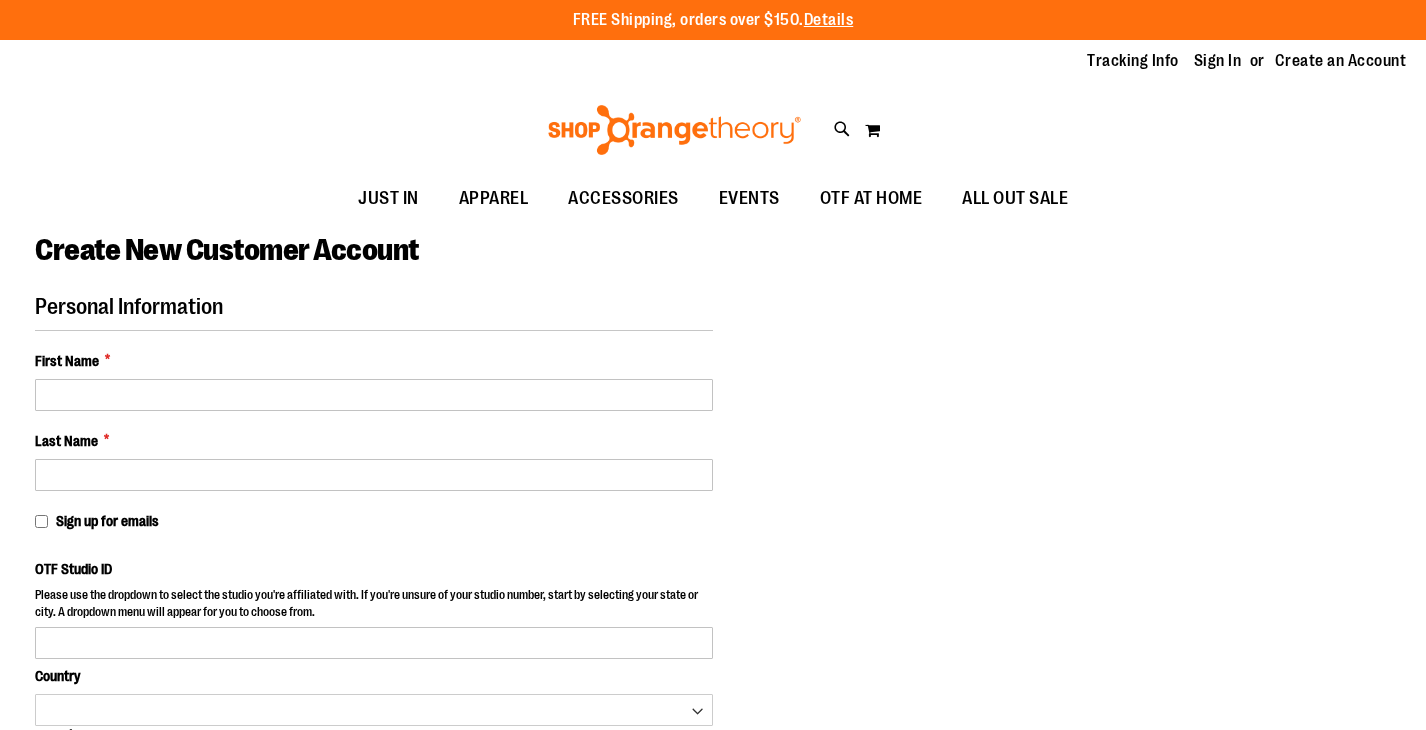 scroll, scrollTop: 0, scrollLeft: 0, axis: both 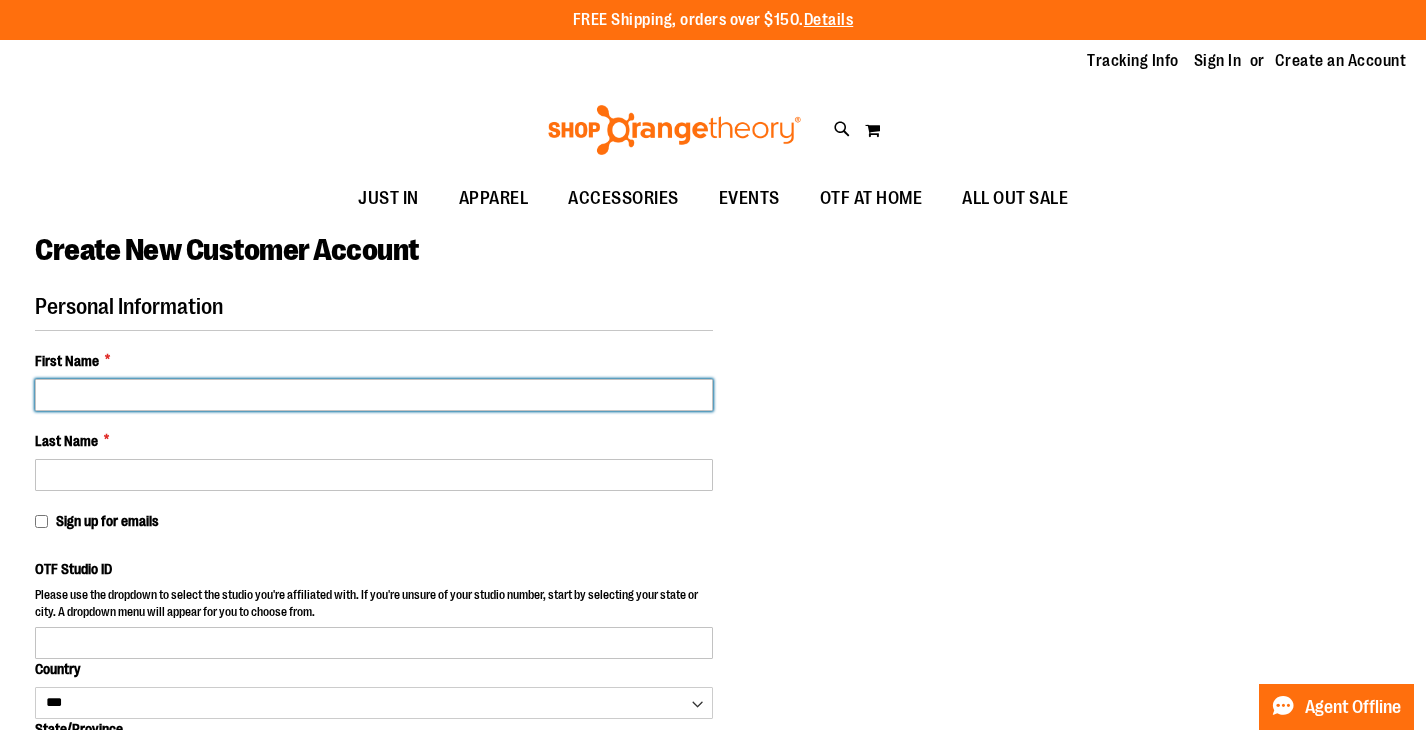 click on "First Name *" at bounding box center (374, 395) 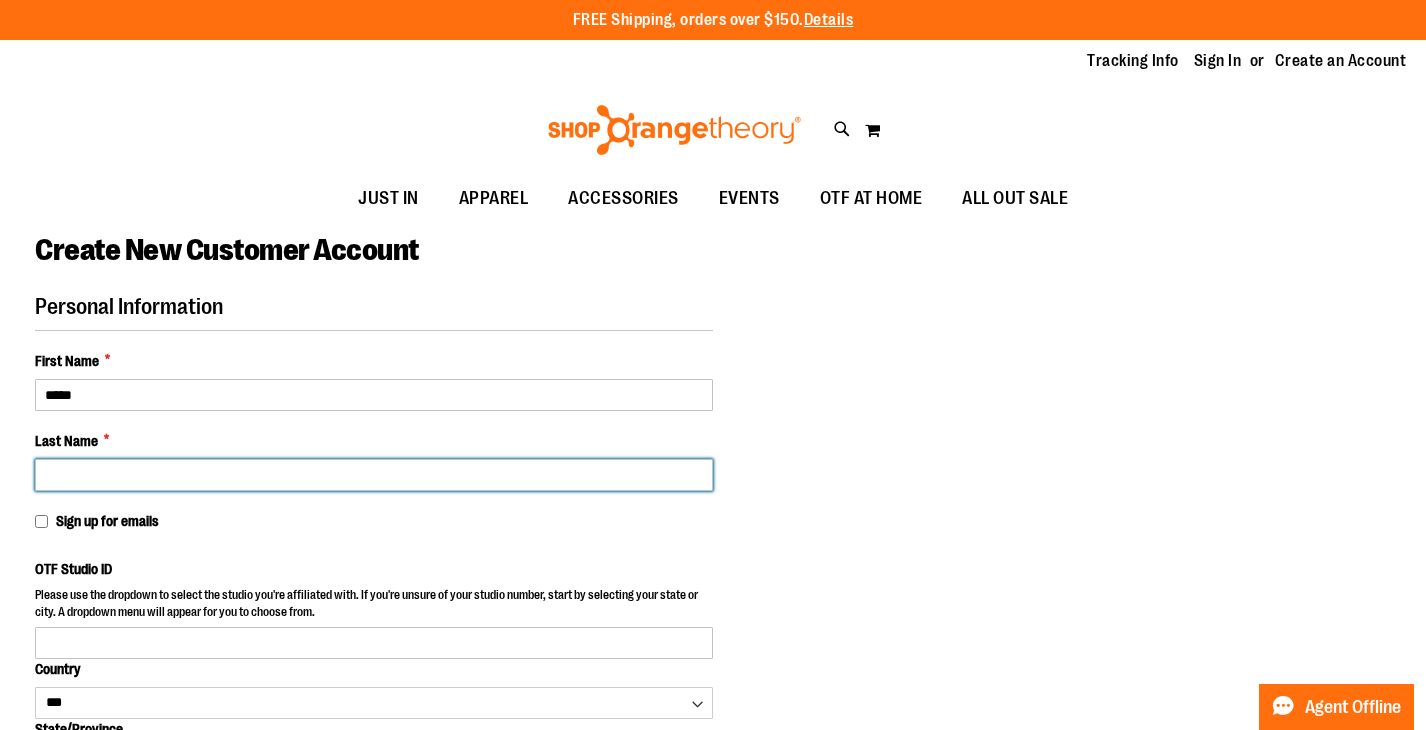 type on "**********" 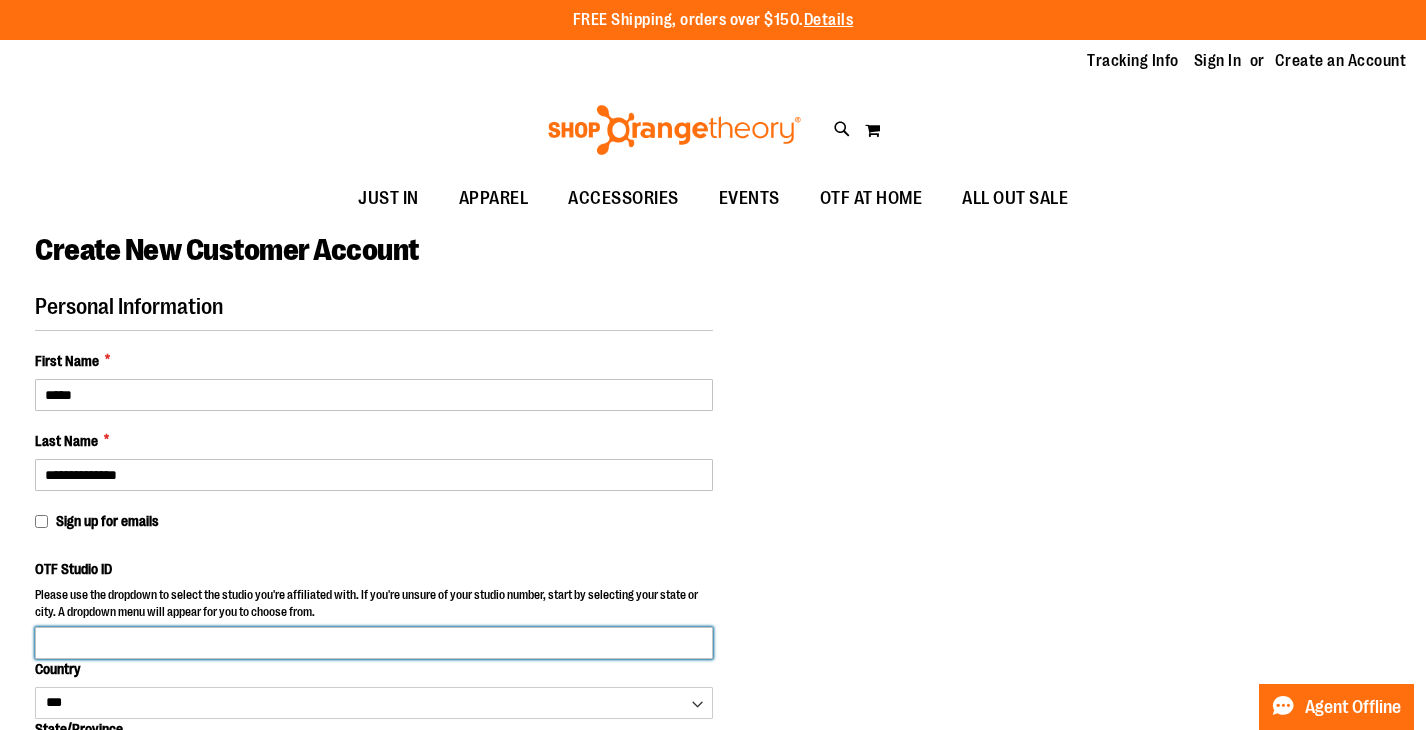 type on "**********" 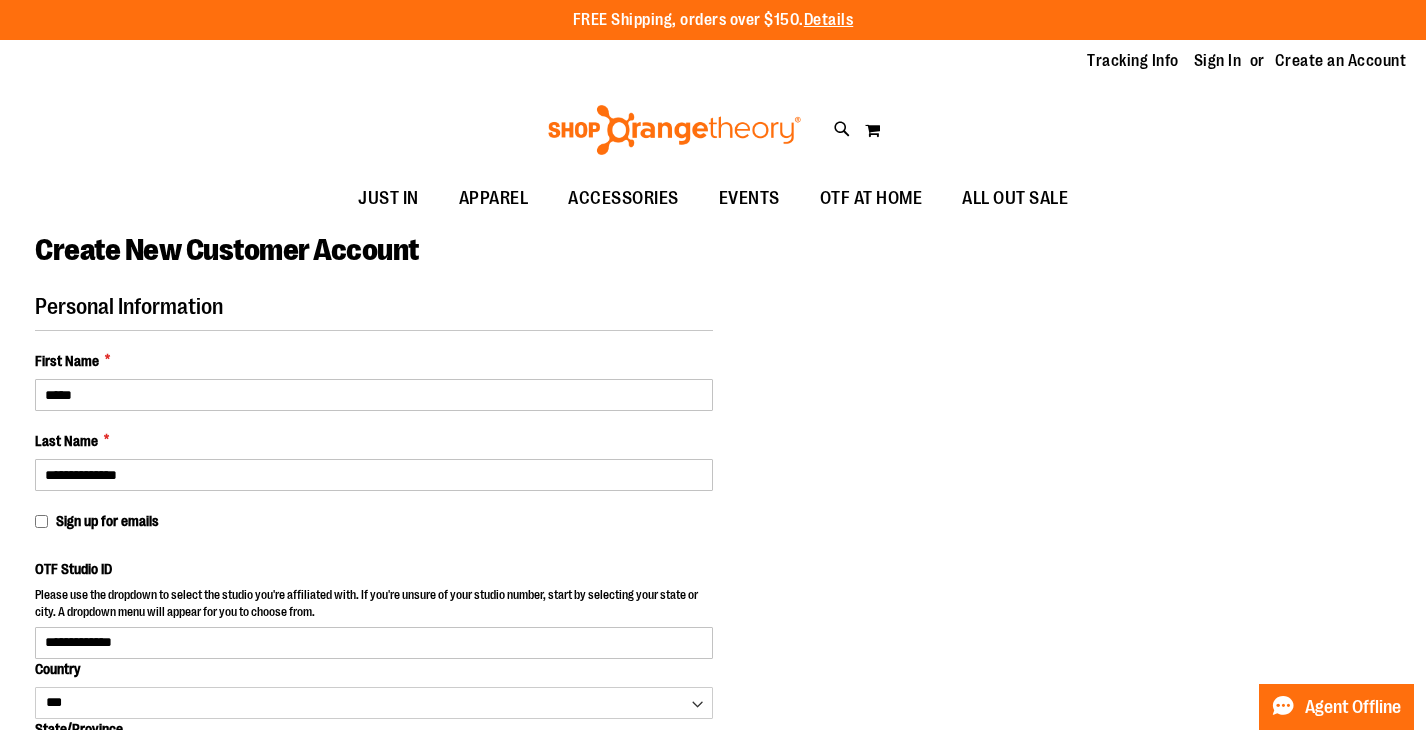 select on "********" 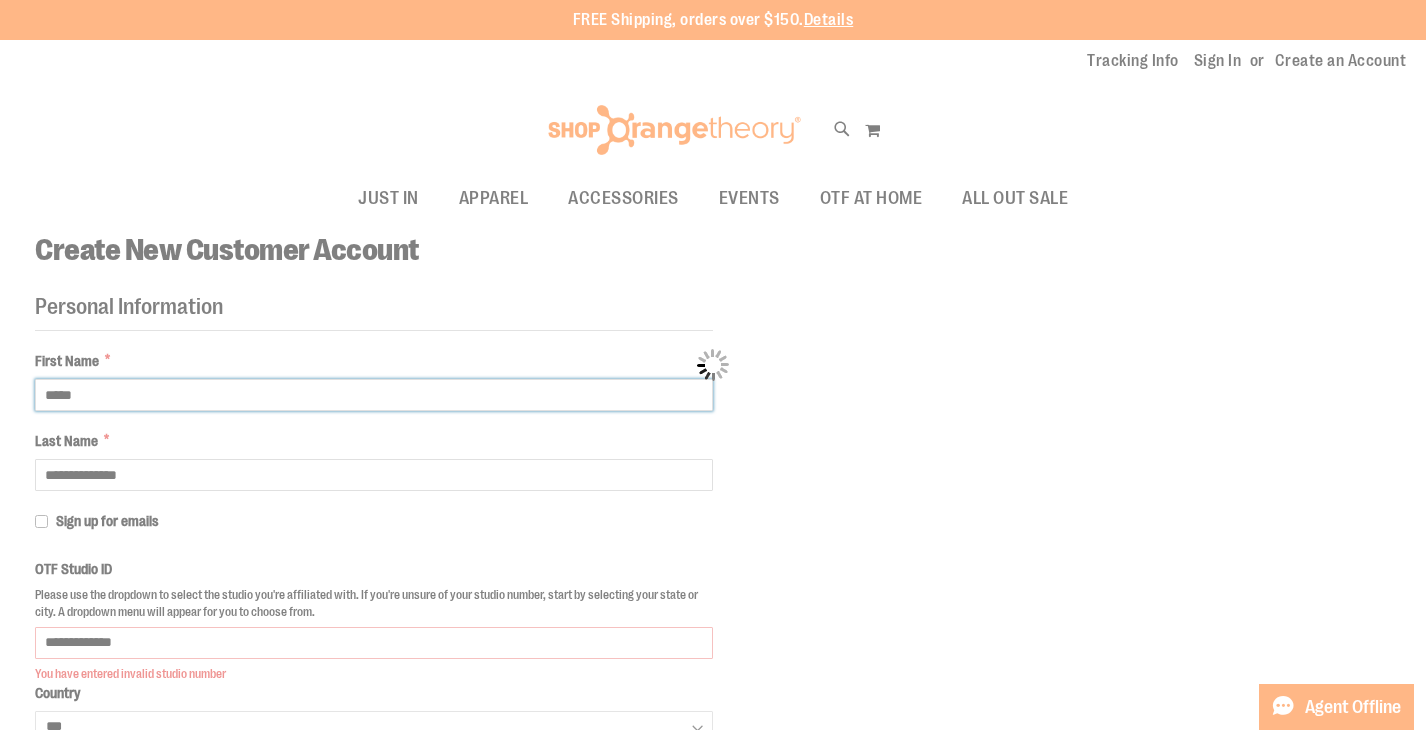 select on "********" 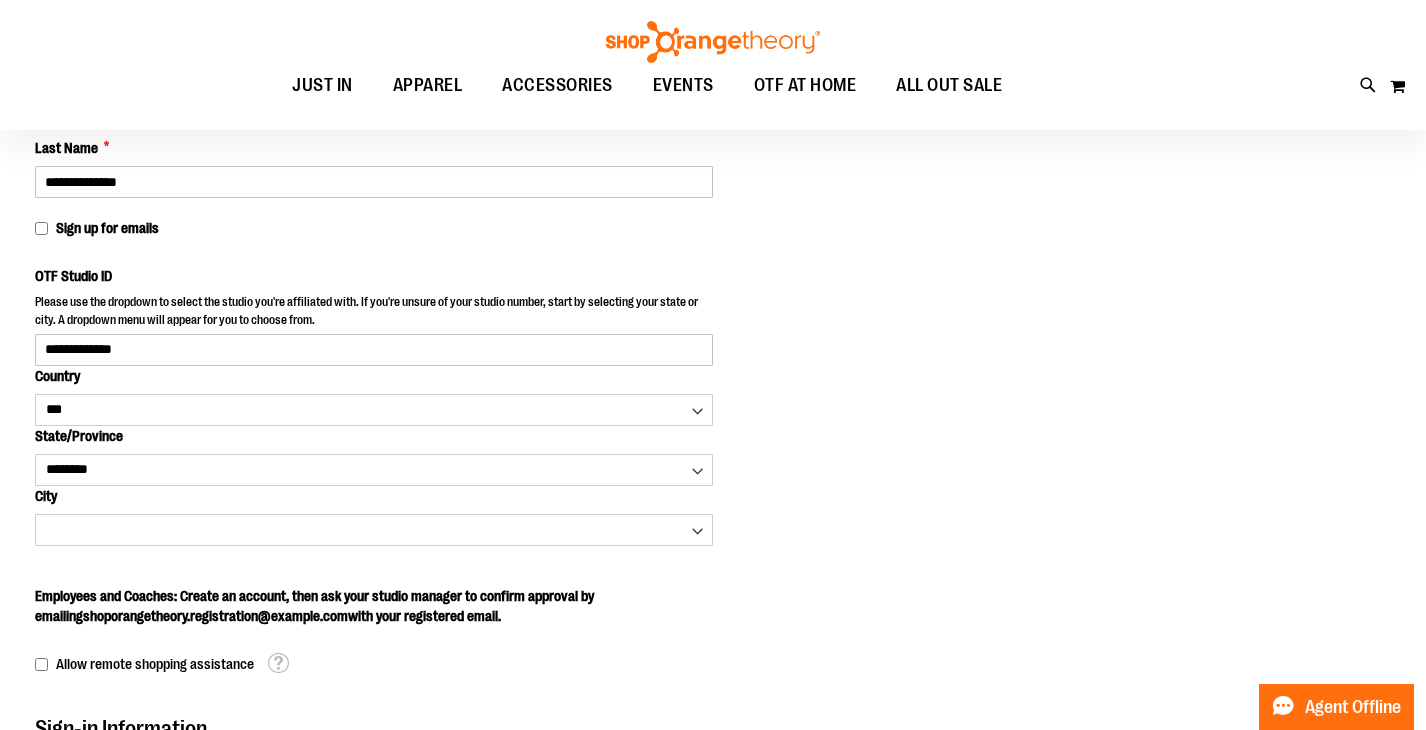 scroll, scrollTop: 294, scrollLeft: 0, axis: vertical 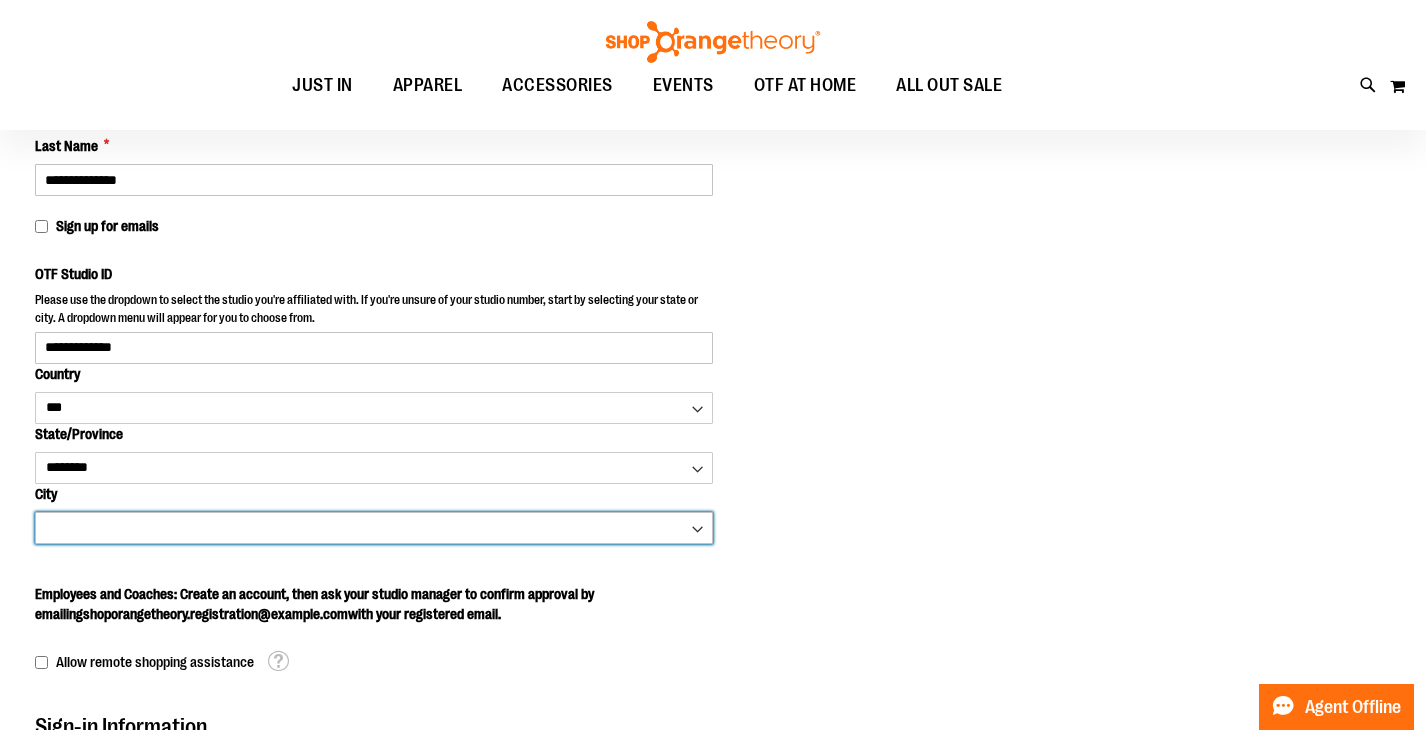 click on "**********" at bounding box center (374, 528) 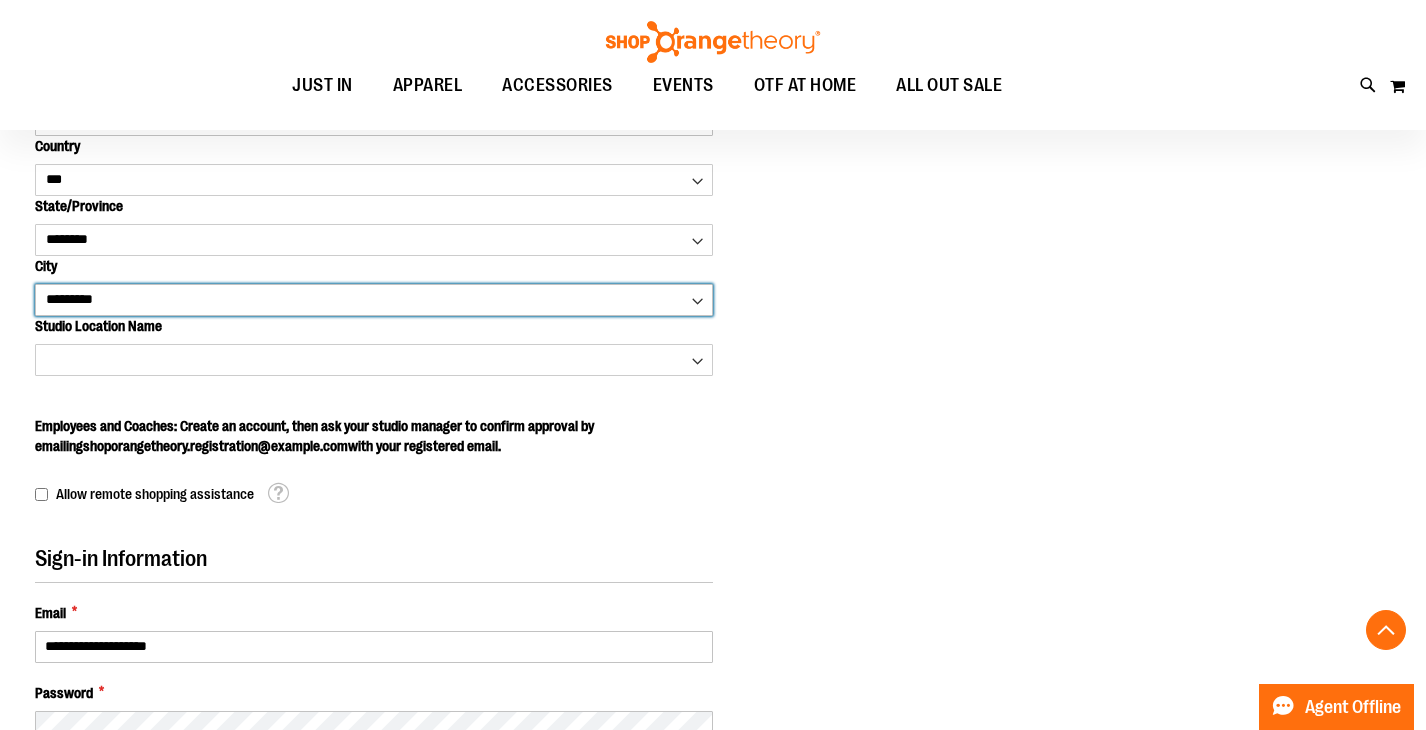 scroll, scrollTop: 534, scrollLeft: 0, axis: vertical 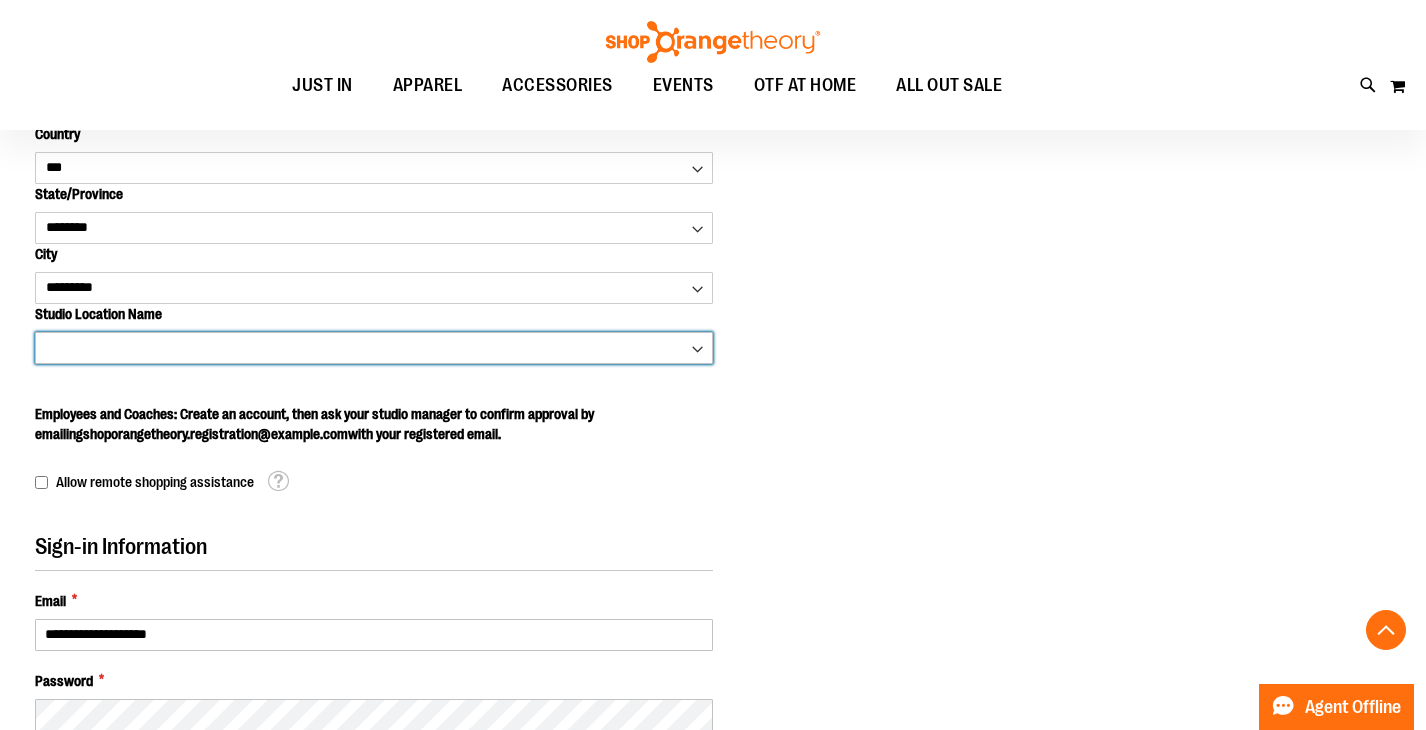click on "**********" at bounding box center (374, 348) 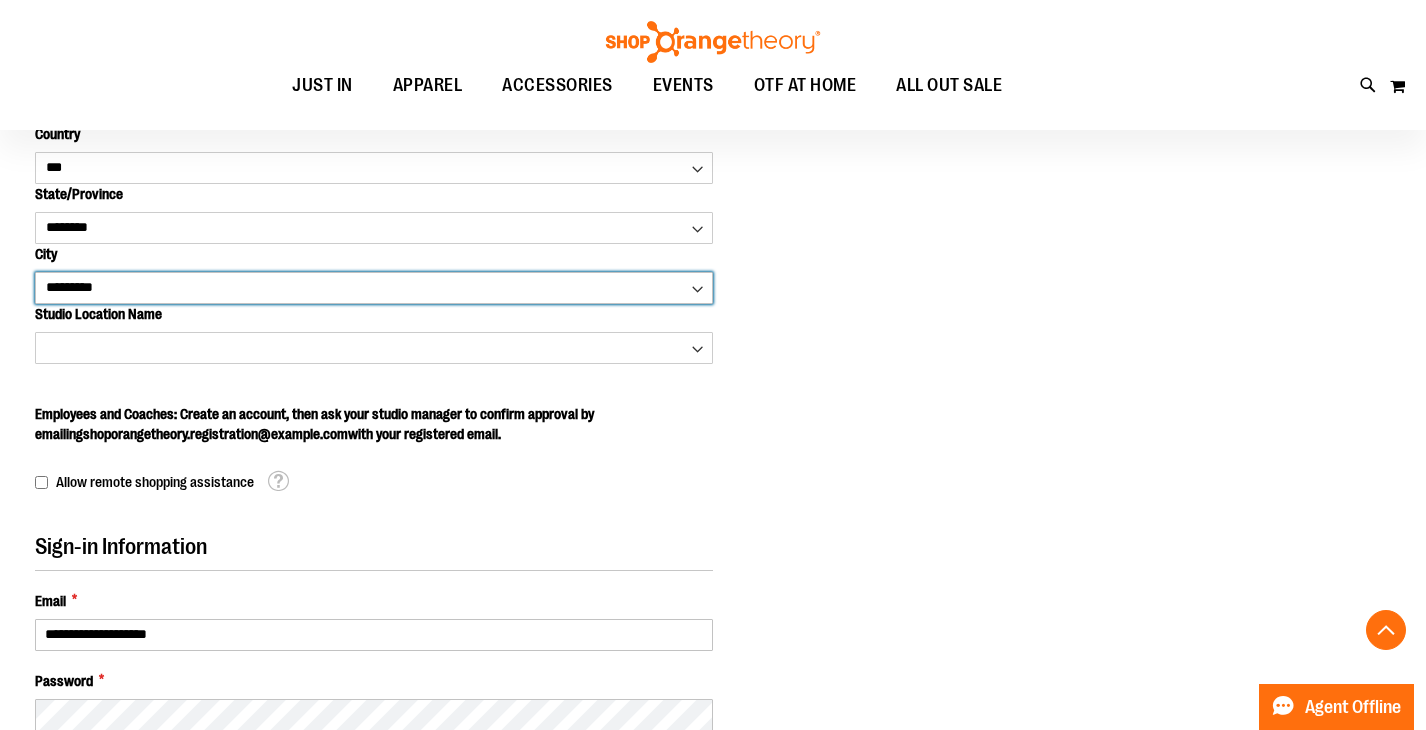 click on "**********" at bounding box center (374, 288) 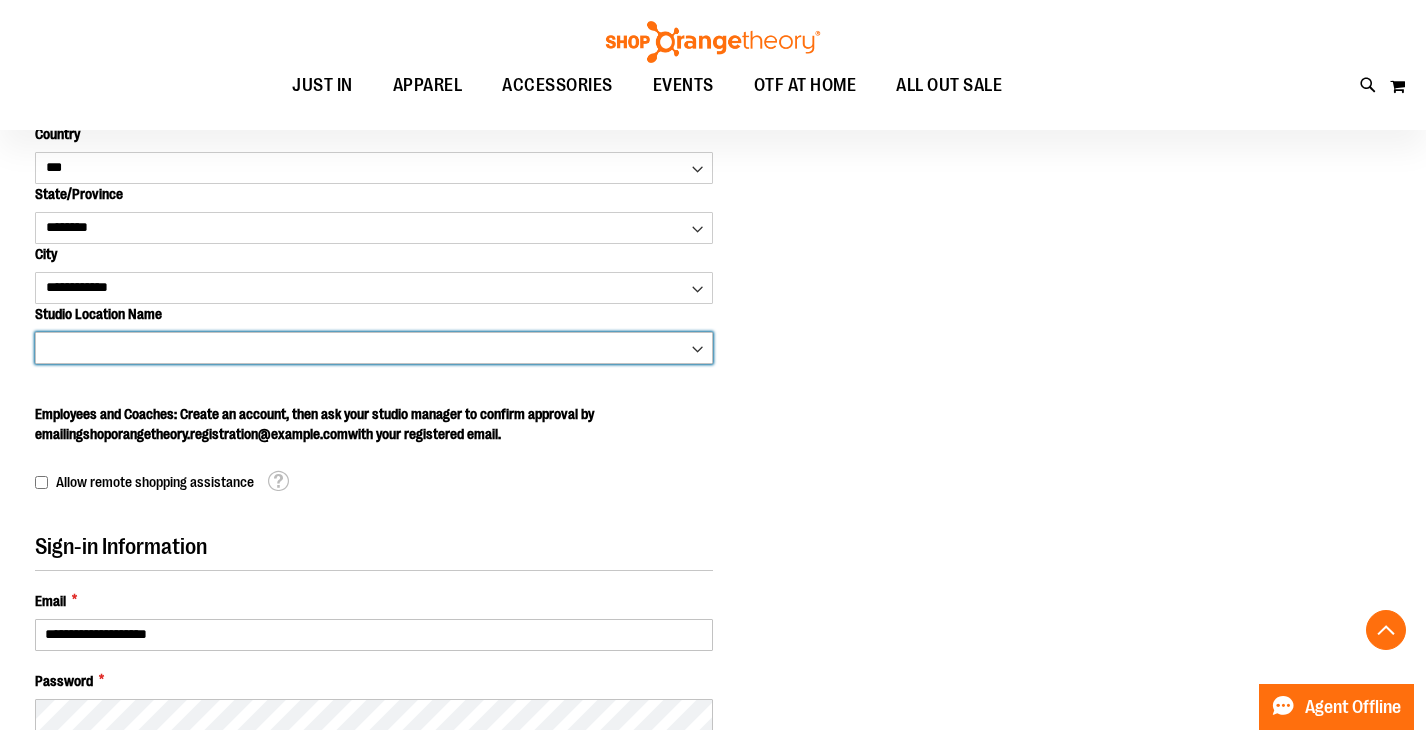 click on "**********" at bounding box center [374, 348] 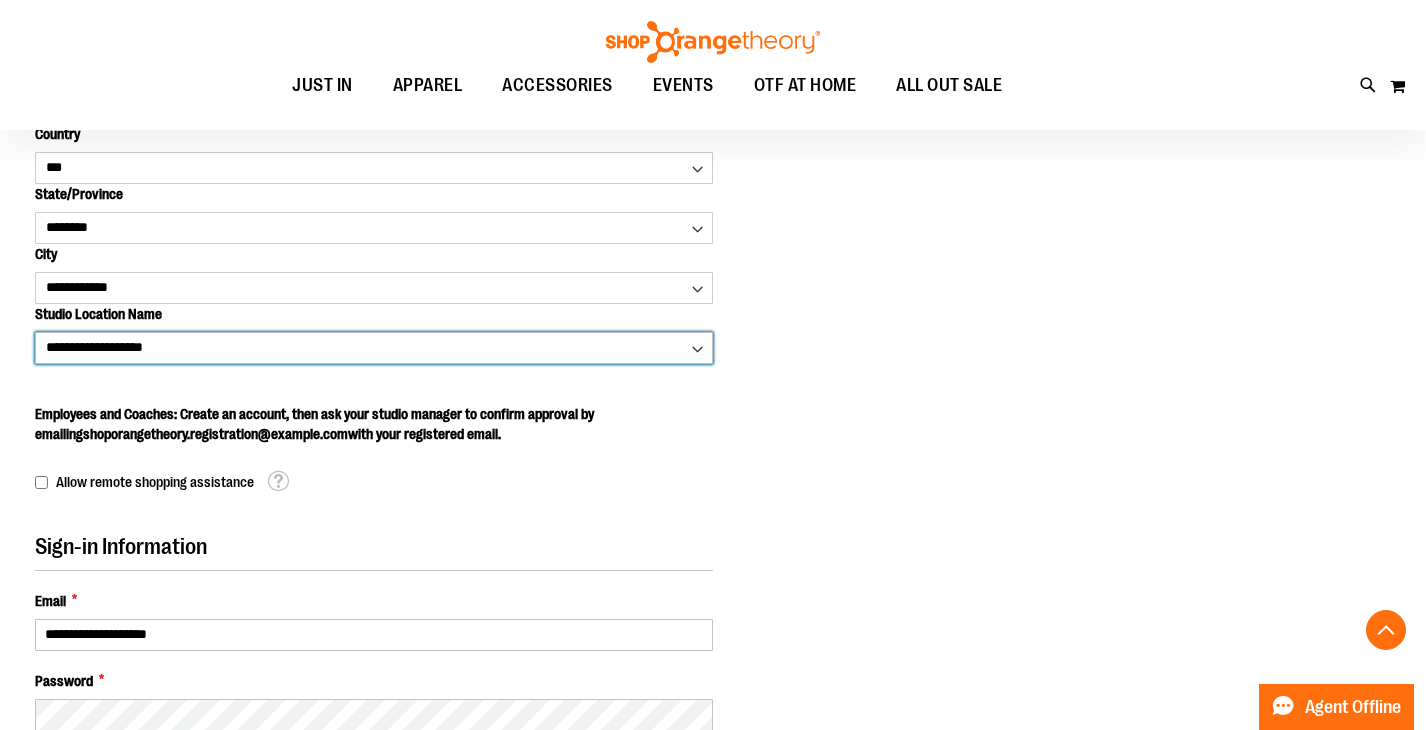 type on "****" 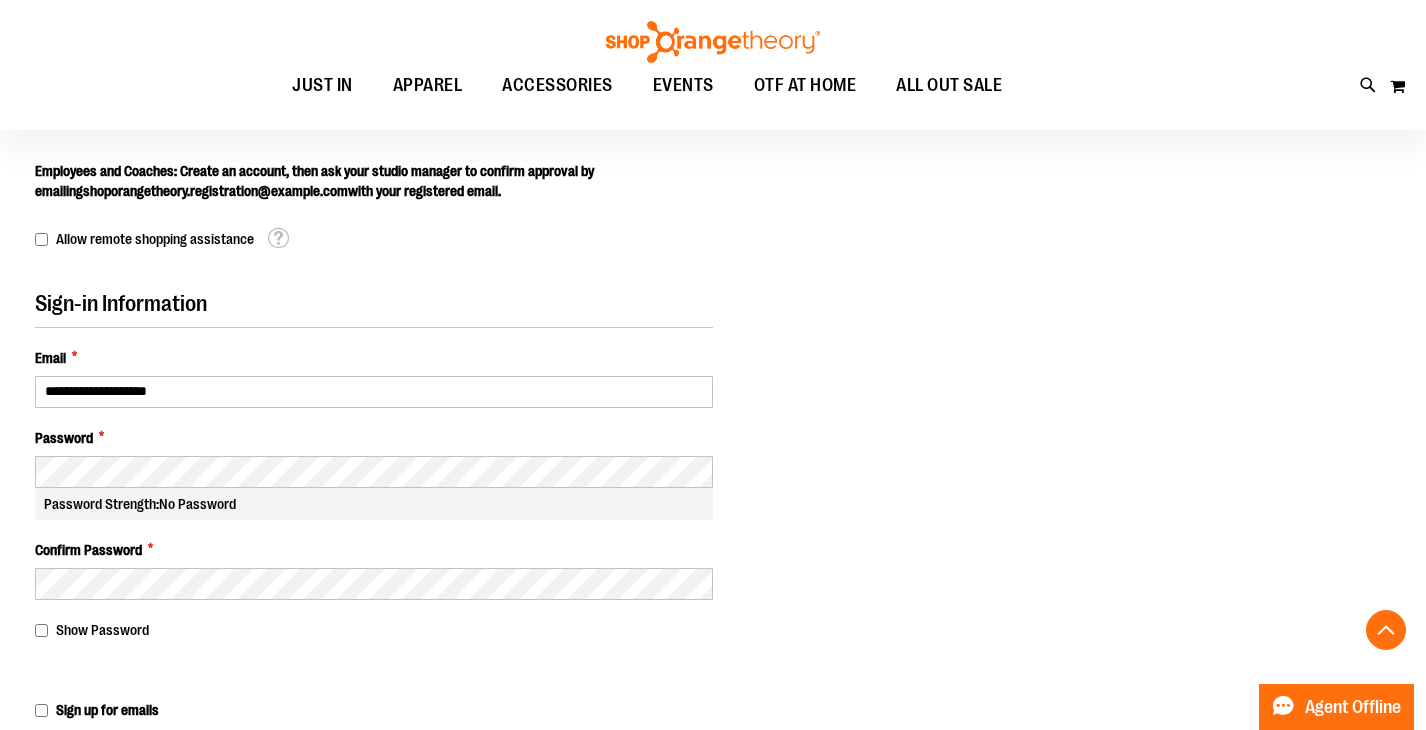 scroll, scrollTop: 798, scrollLeft: 0, axis: vertical 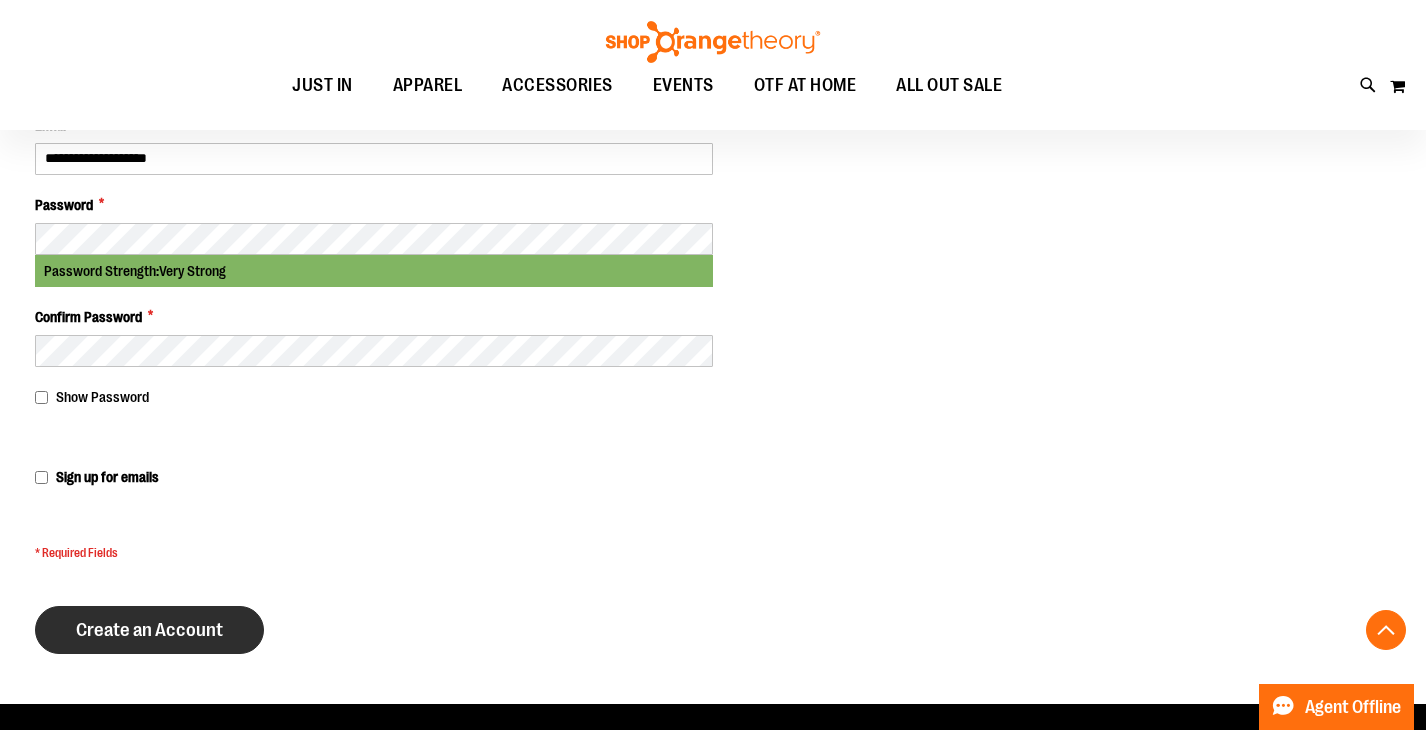 click on "Create an Account" at bounding box center [149, 630] 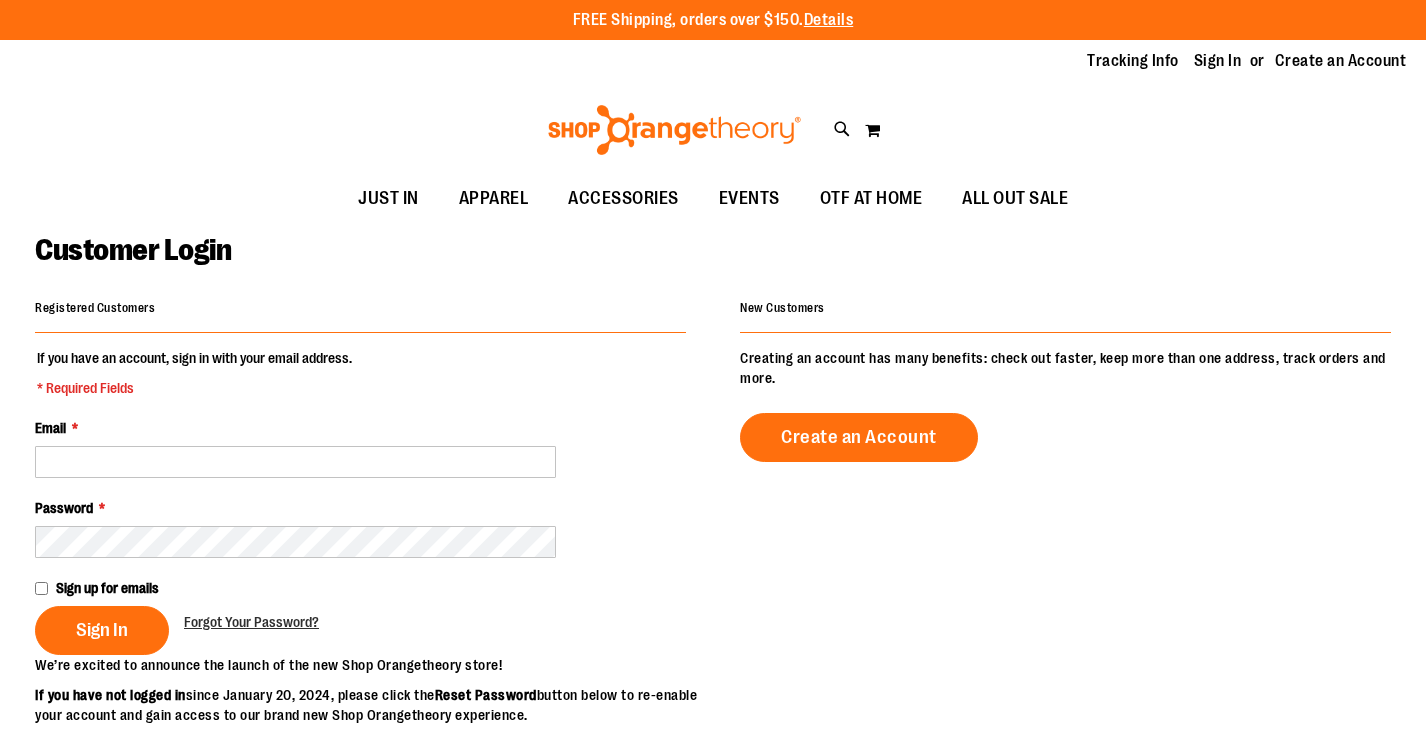 scroll, scrollTop: 0, scrollLeft: 0, axis: both 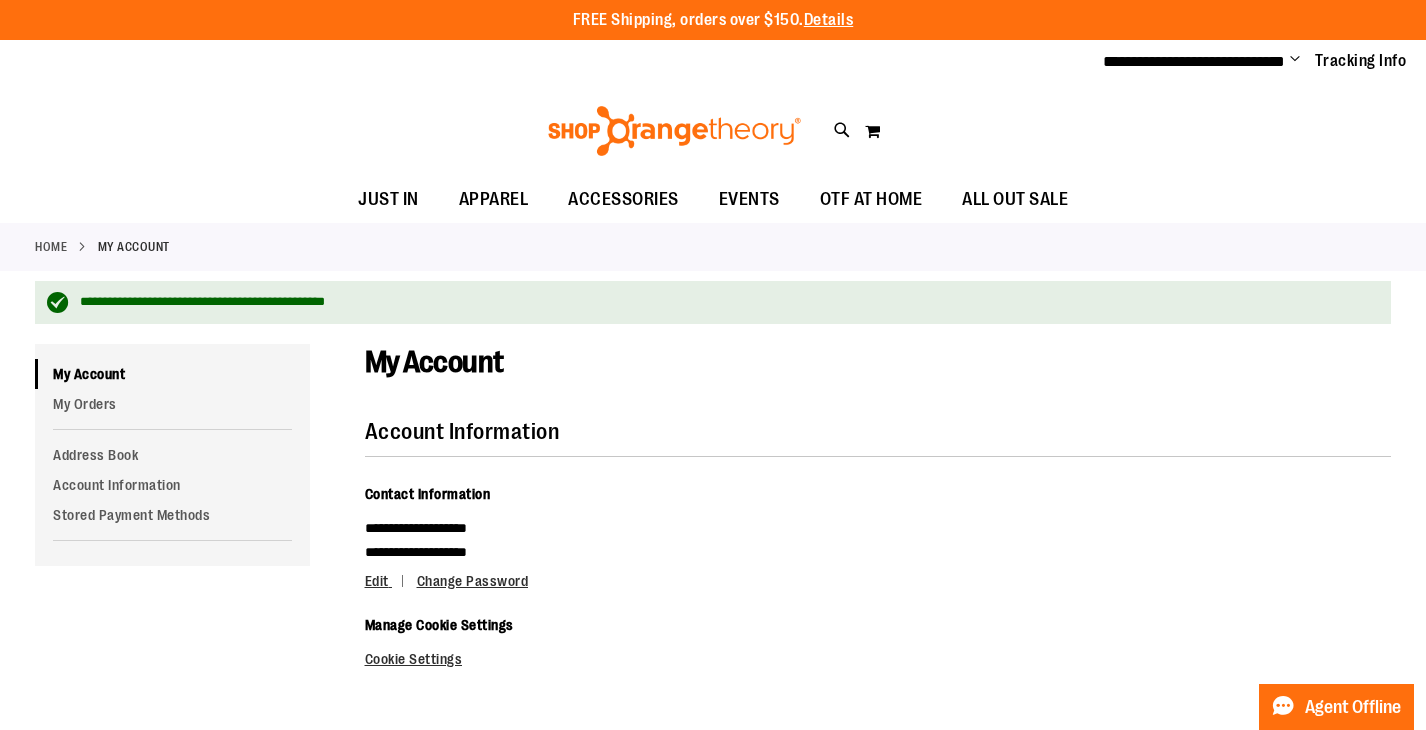 type on "**********" 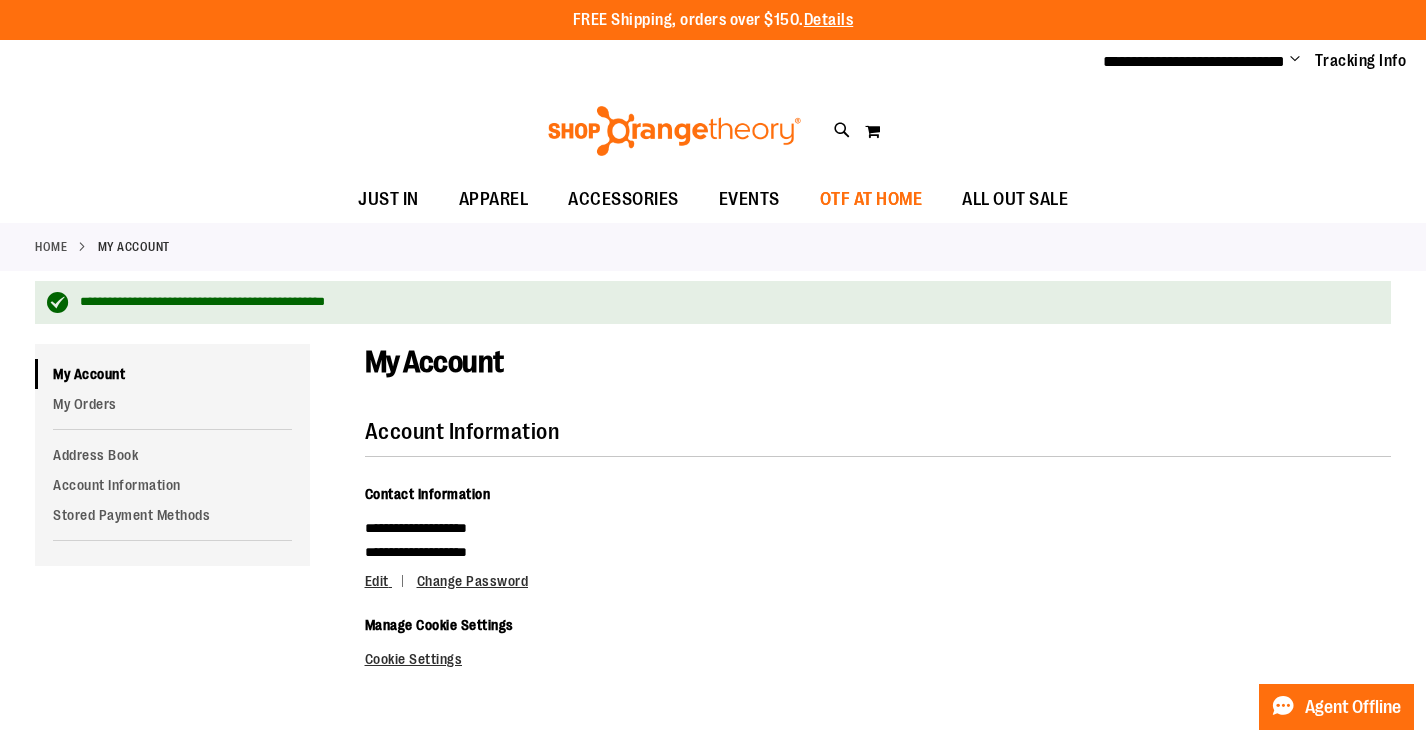 click on "OTF AT HOME" at bounding box center [871, 199] 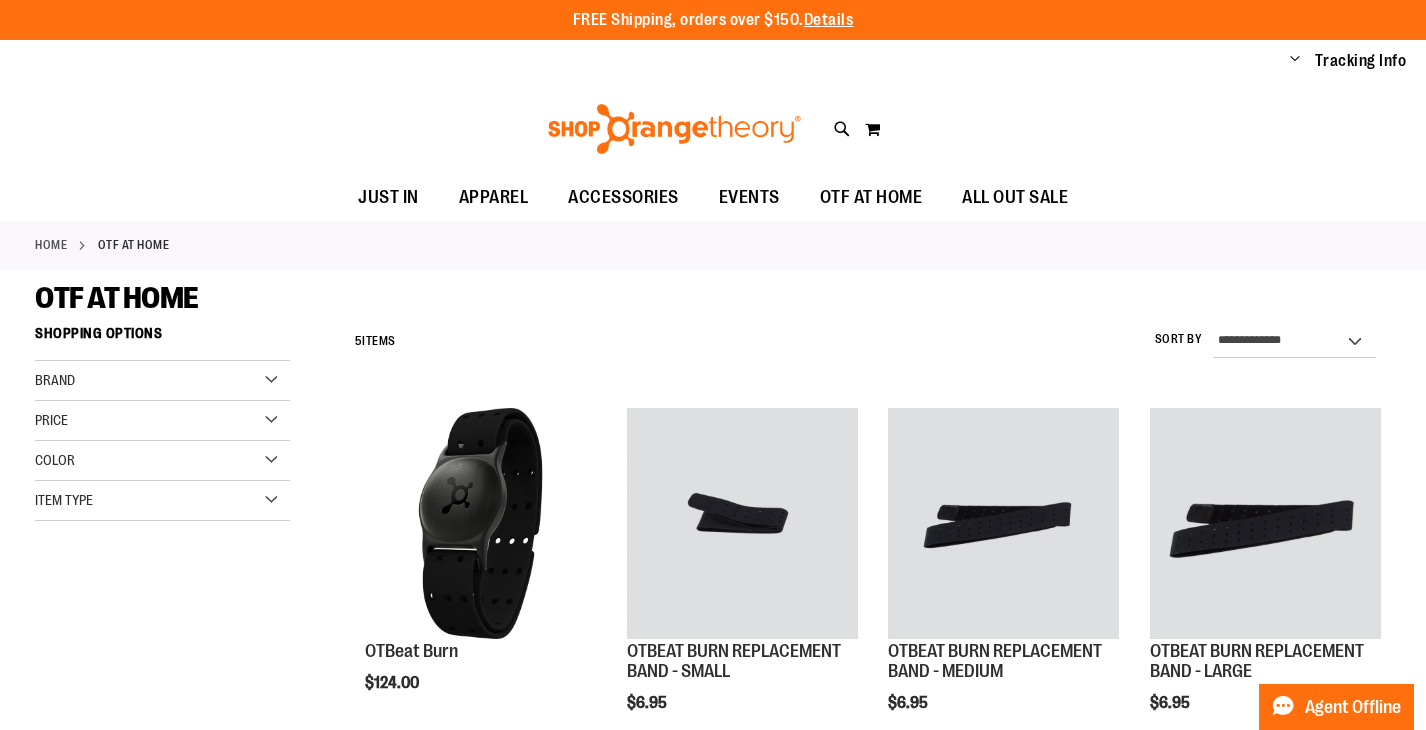 scroll, scrollTop: 0, scrollLeft: 0, axis: both 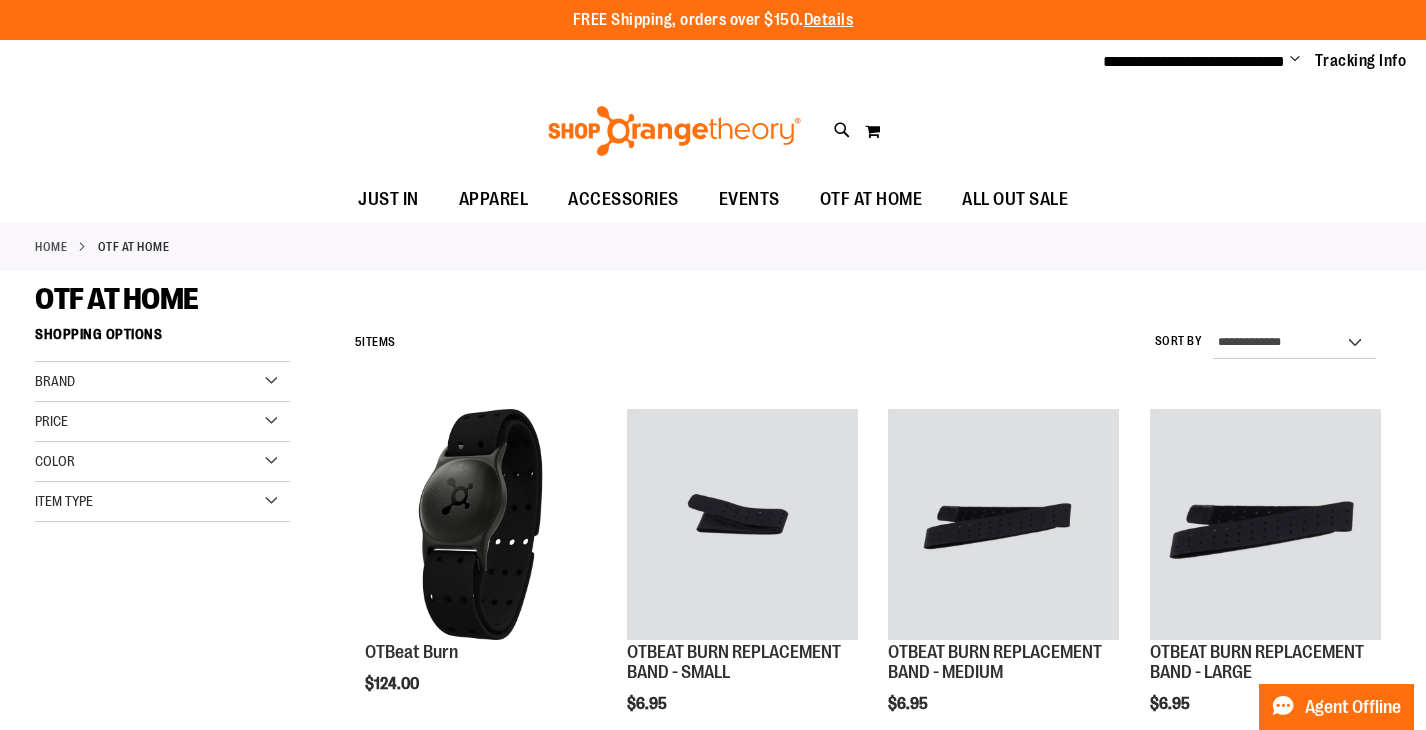 type on "**********" 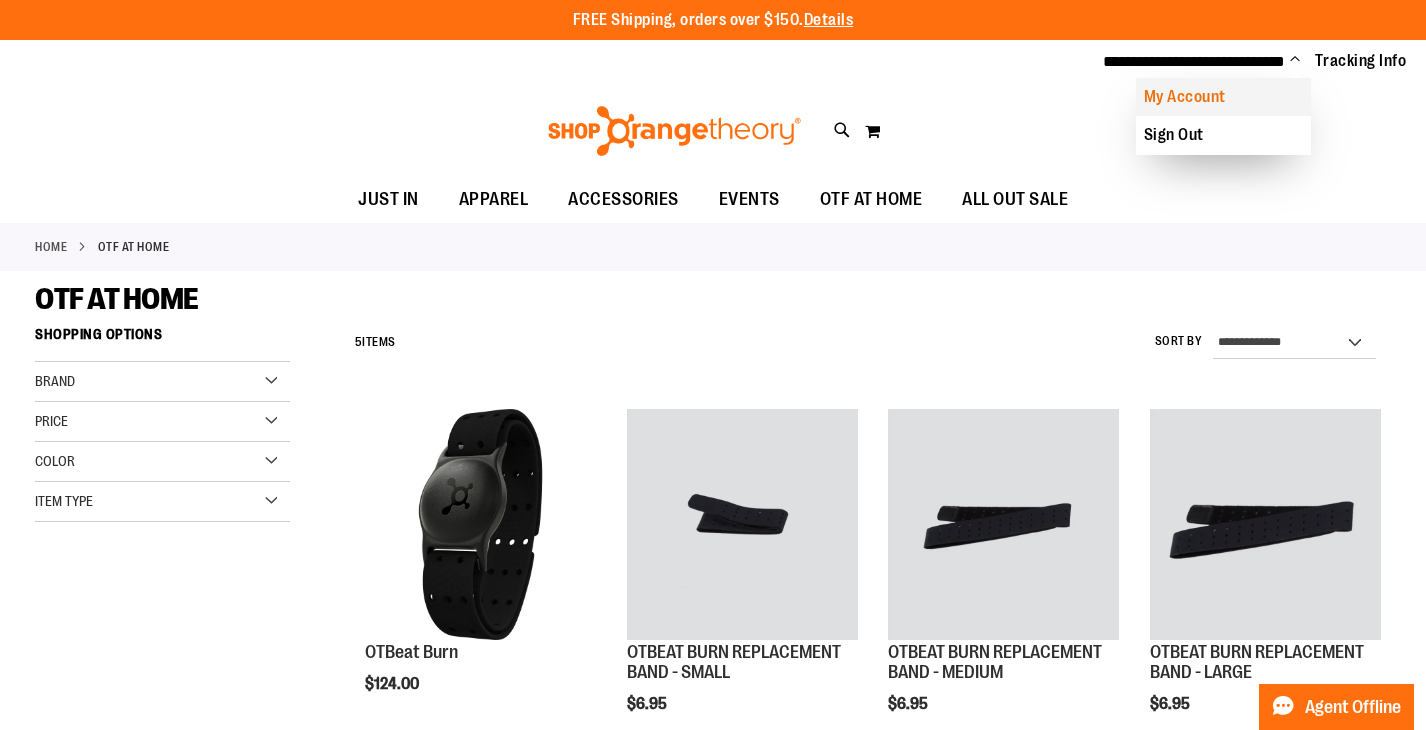 click on "My Account" at bounding box center [1223, 97] 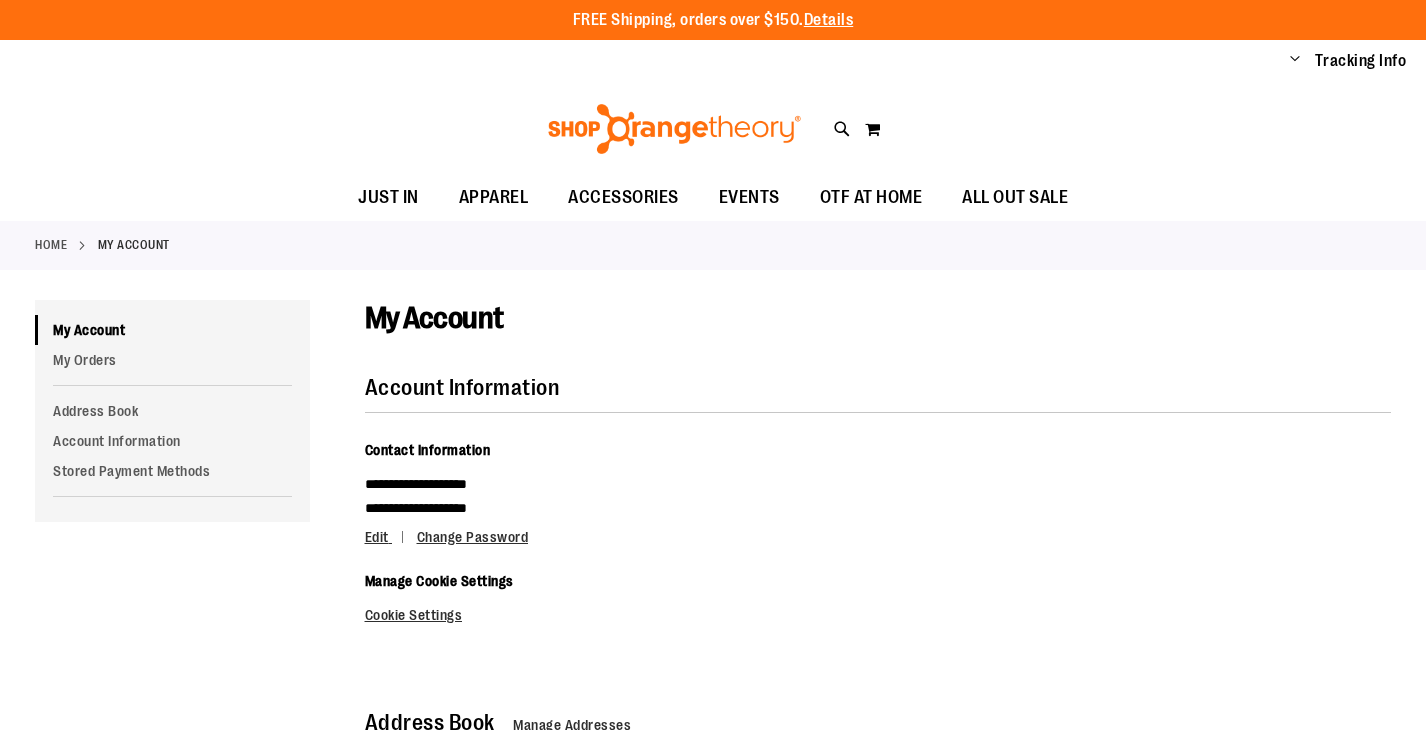 scroll, scrollTop: 0, scrollLeft: 0, axis: both 